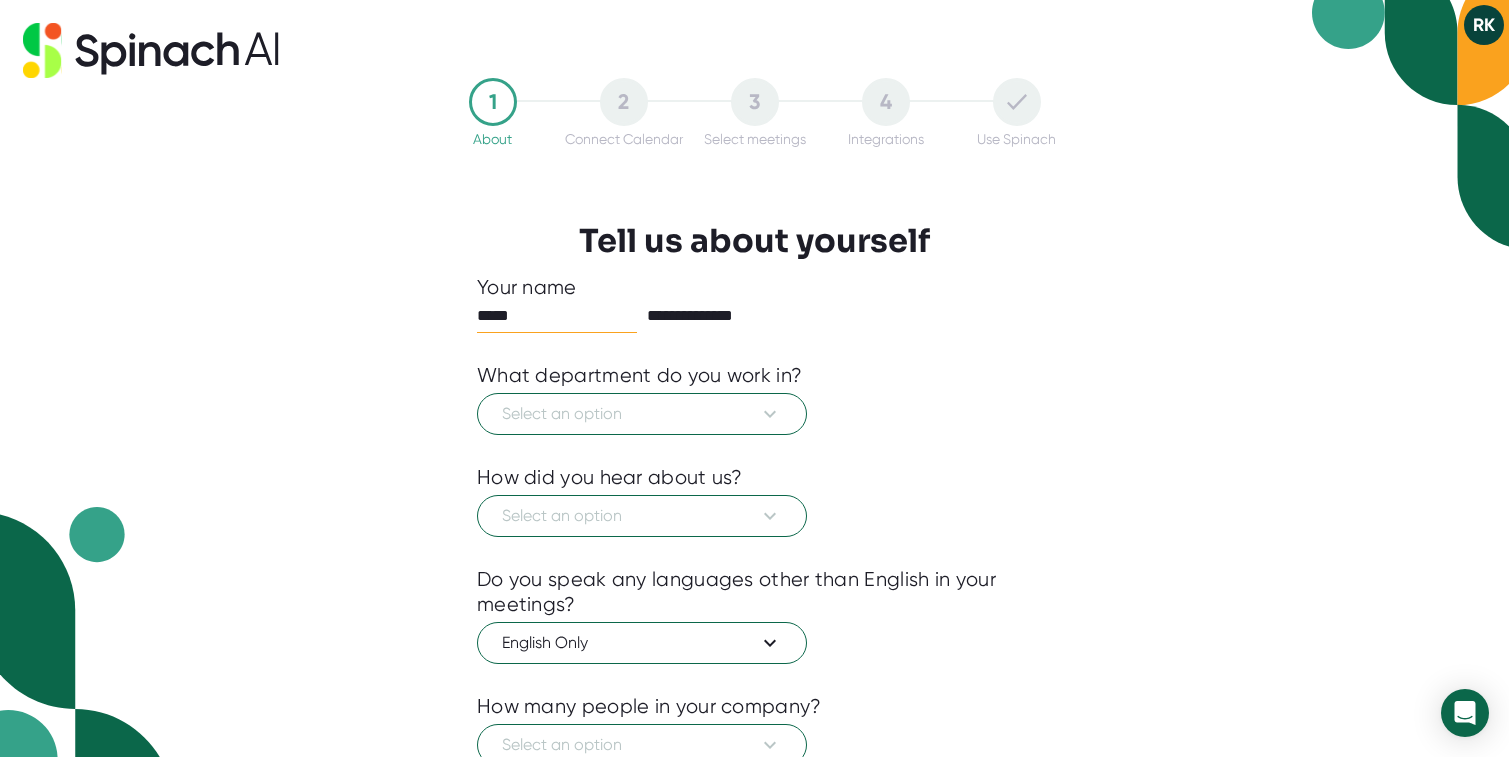scroll, scrollTop: 0, scrollLeft: 0, axis: both 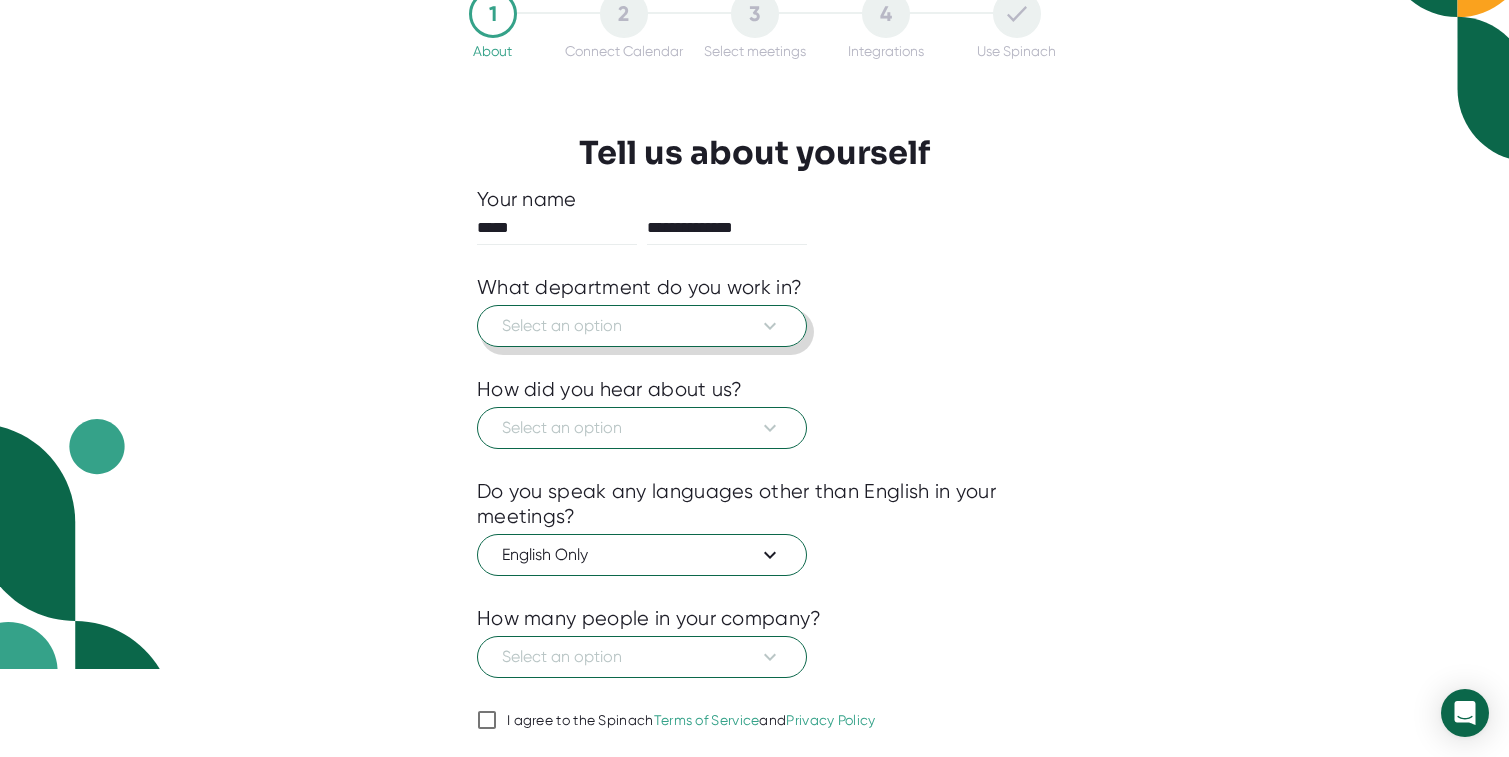 click on "Select an option" at bounding box center [642, 326] 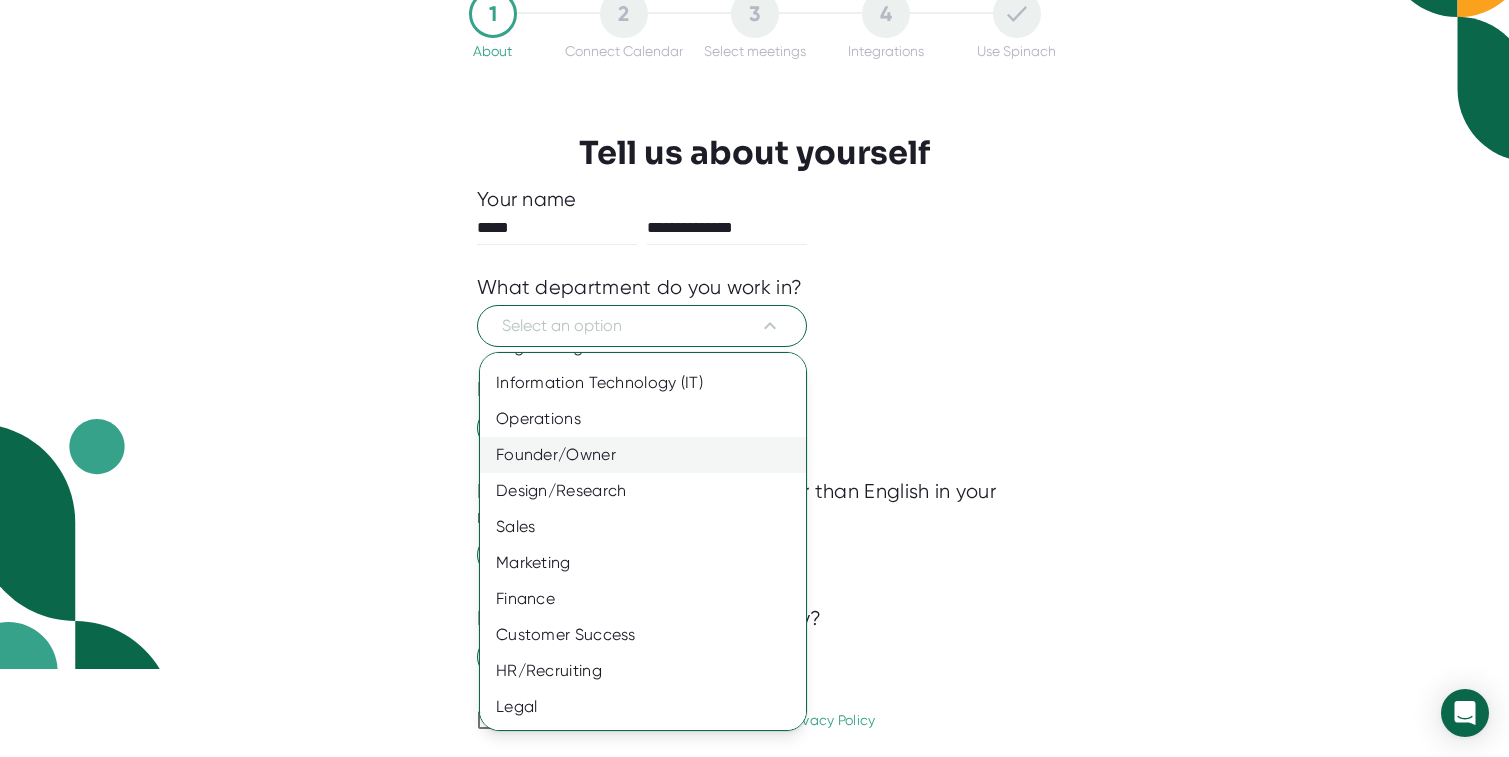 scroll, scrollTop: 99, scrollLeft: 0, axis: vertical 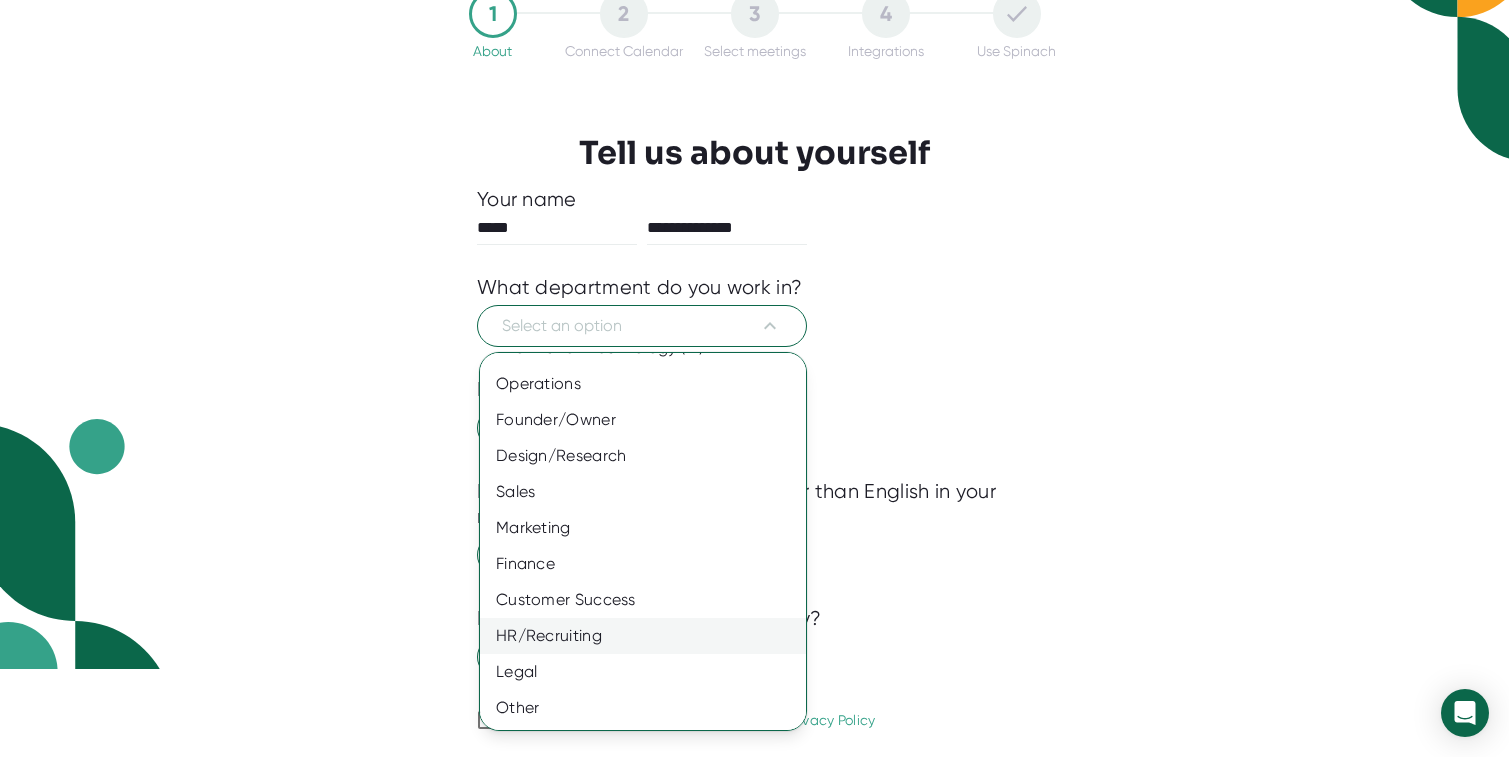 click on "HR/Recruiting" at bounding box center [643, 636] 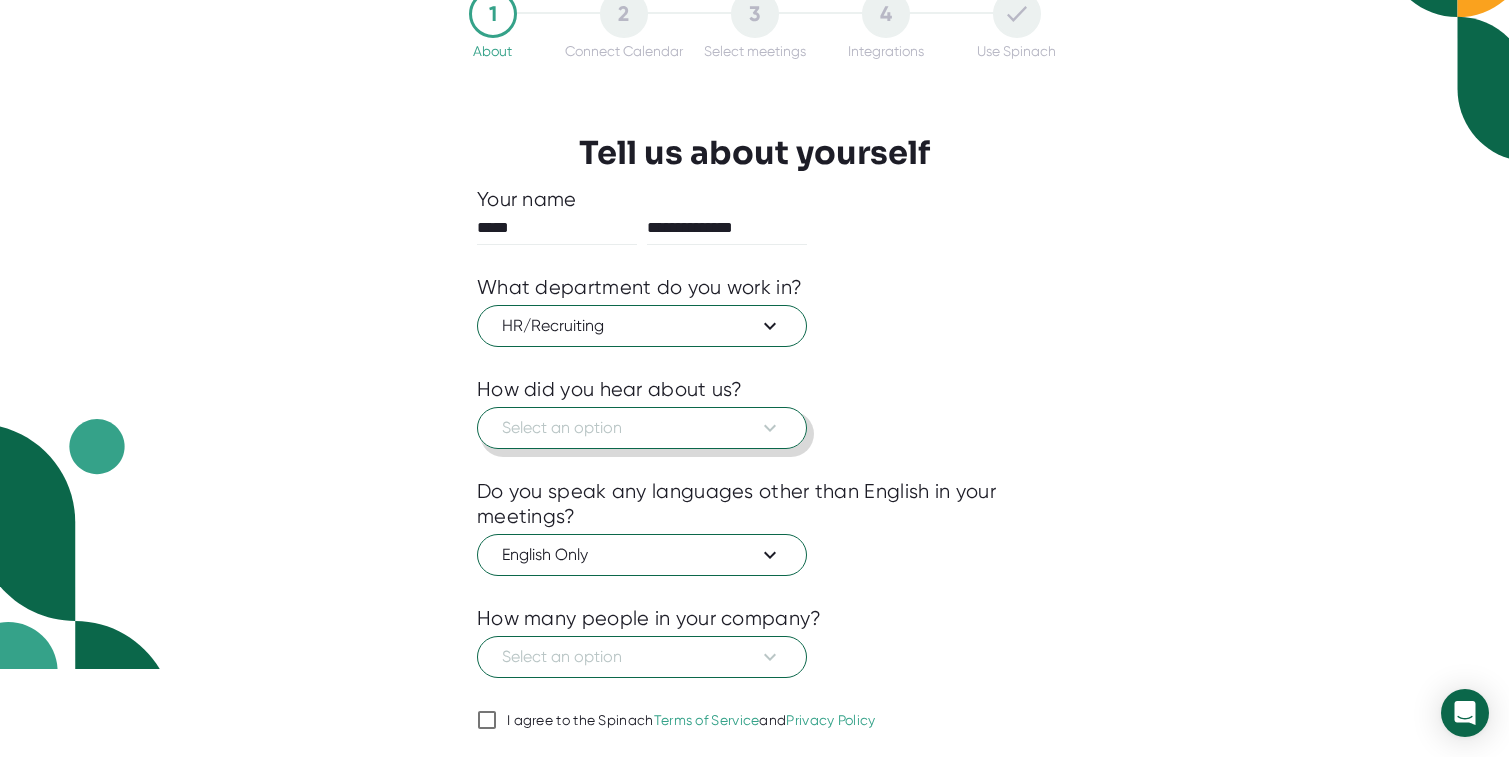 click on "Select an option" at bounding box center (642, 428) 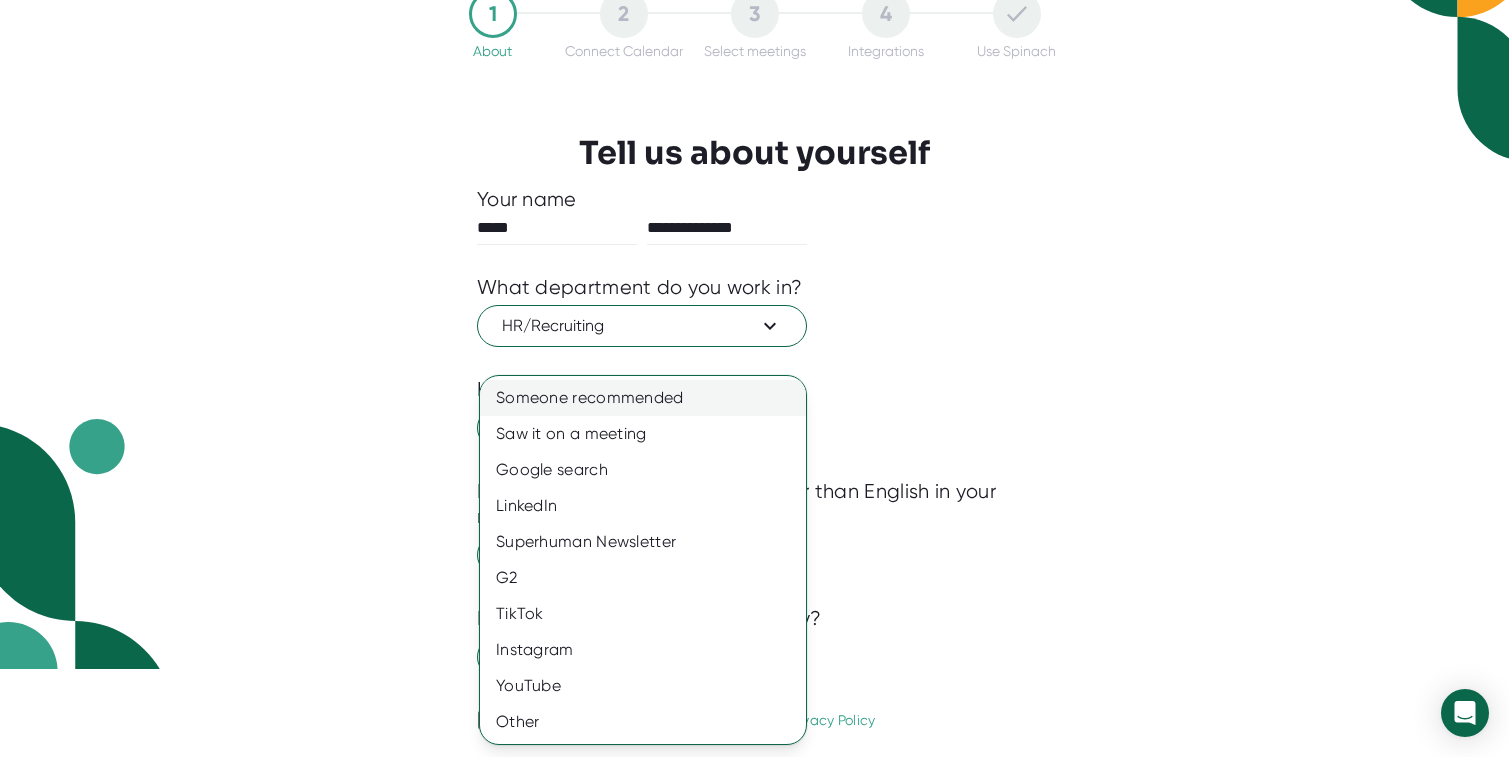 click on "Someone recommended" at bounding box center (643, 398) 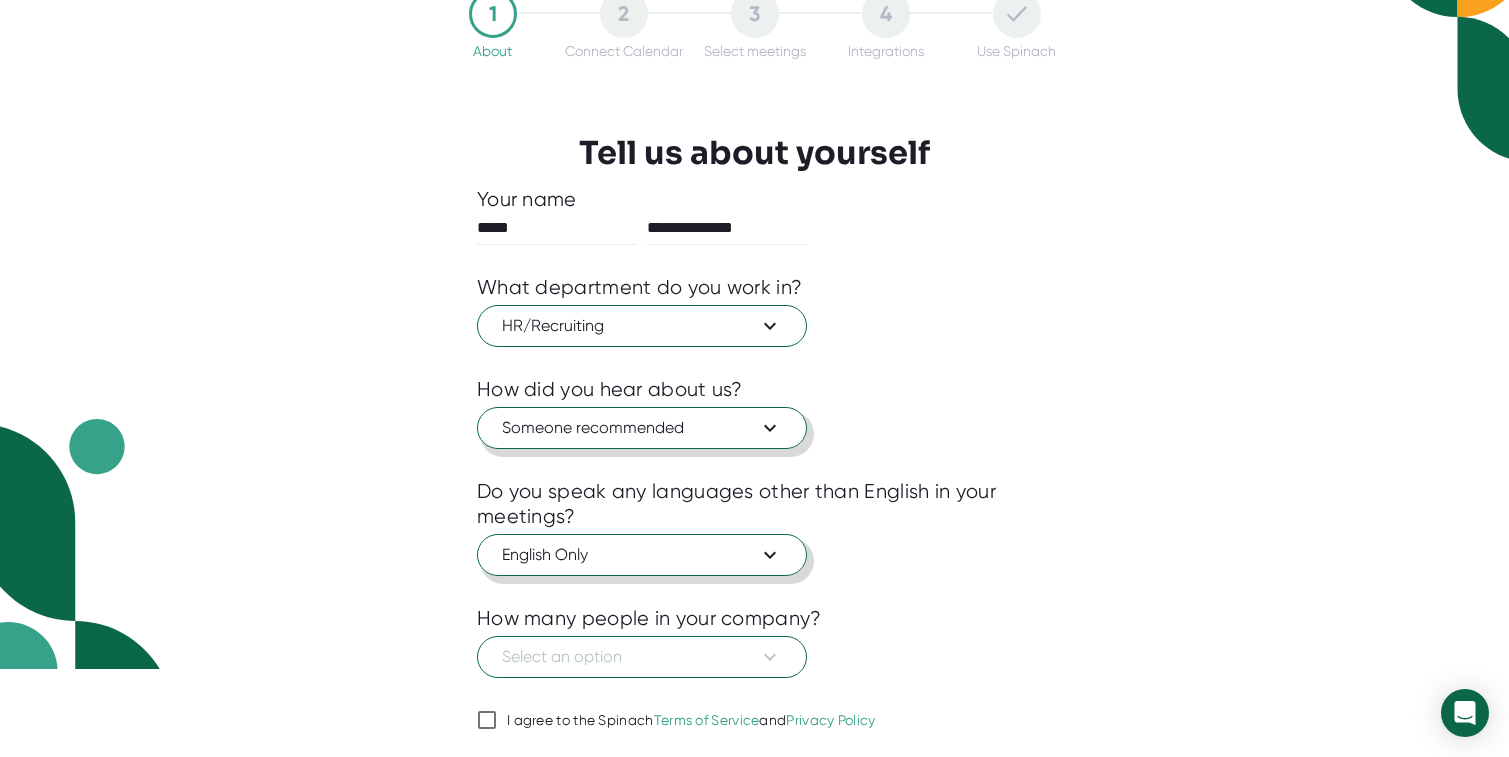 scroll, scrollTop: 150, scrollLeft: 0, axis: vertical 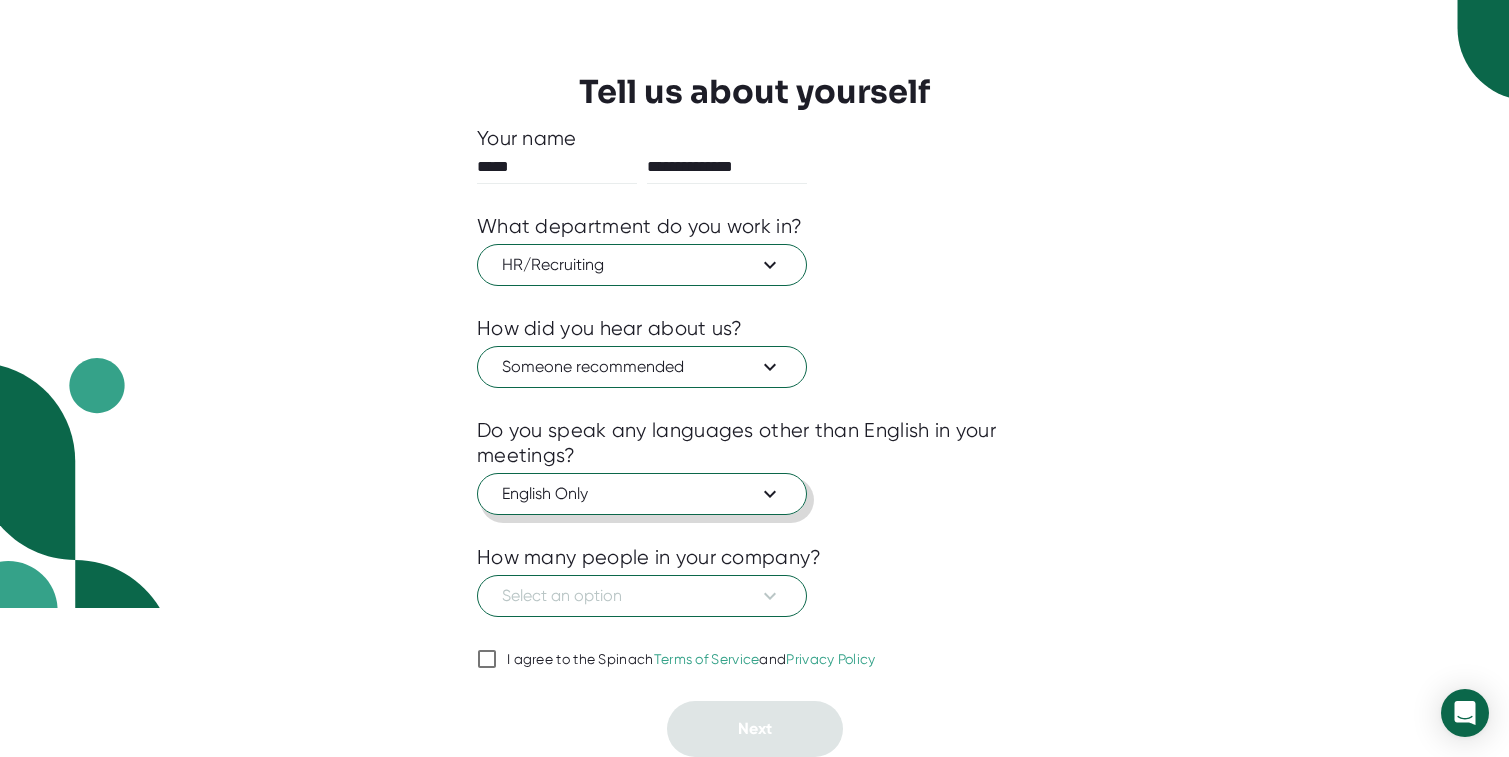 click on "English Only" at bounding box center (642, 494) 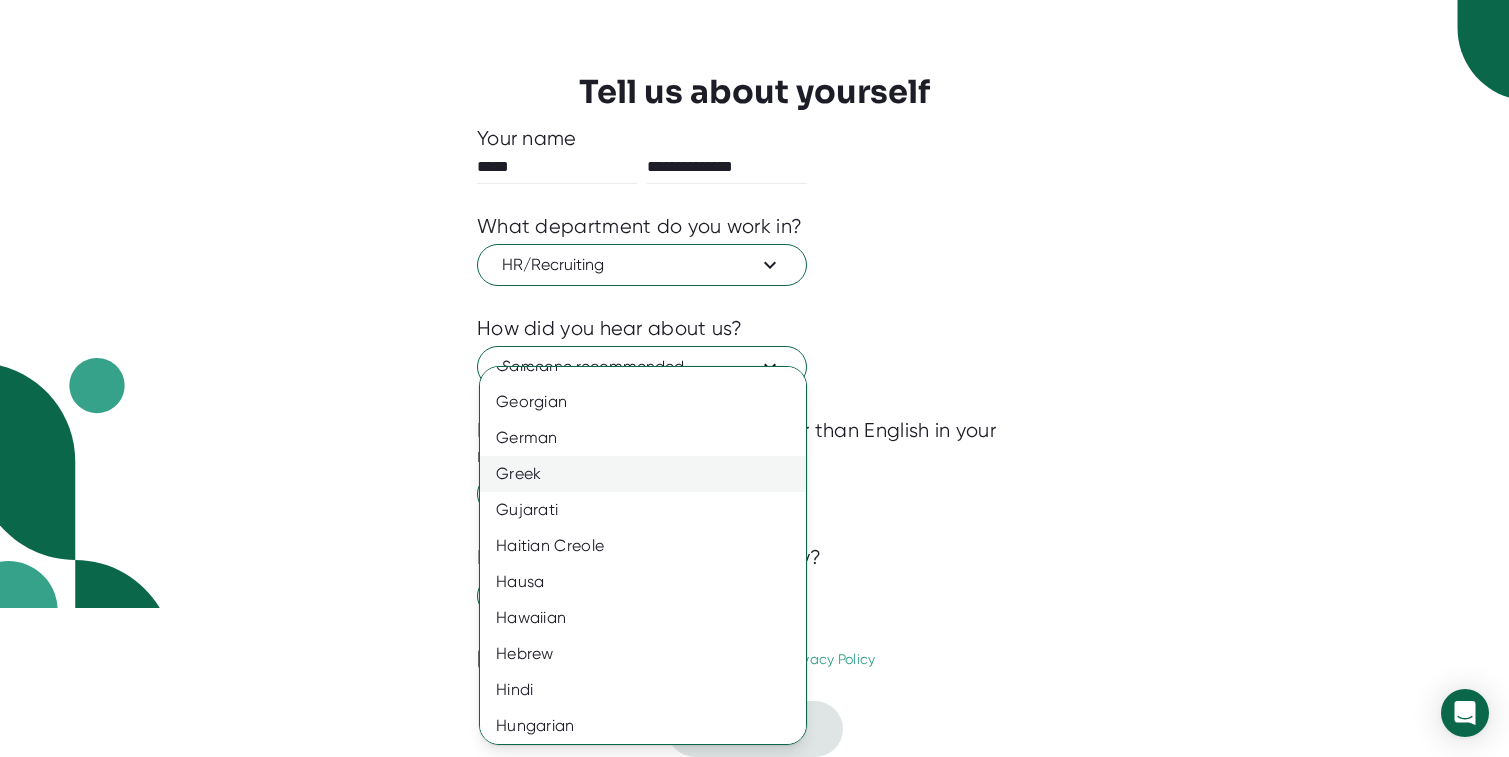 scroll, scrollTop: 1250, scrollLeft: 0, axis: vertical 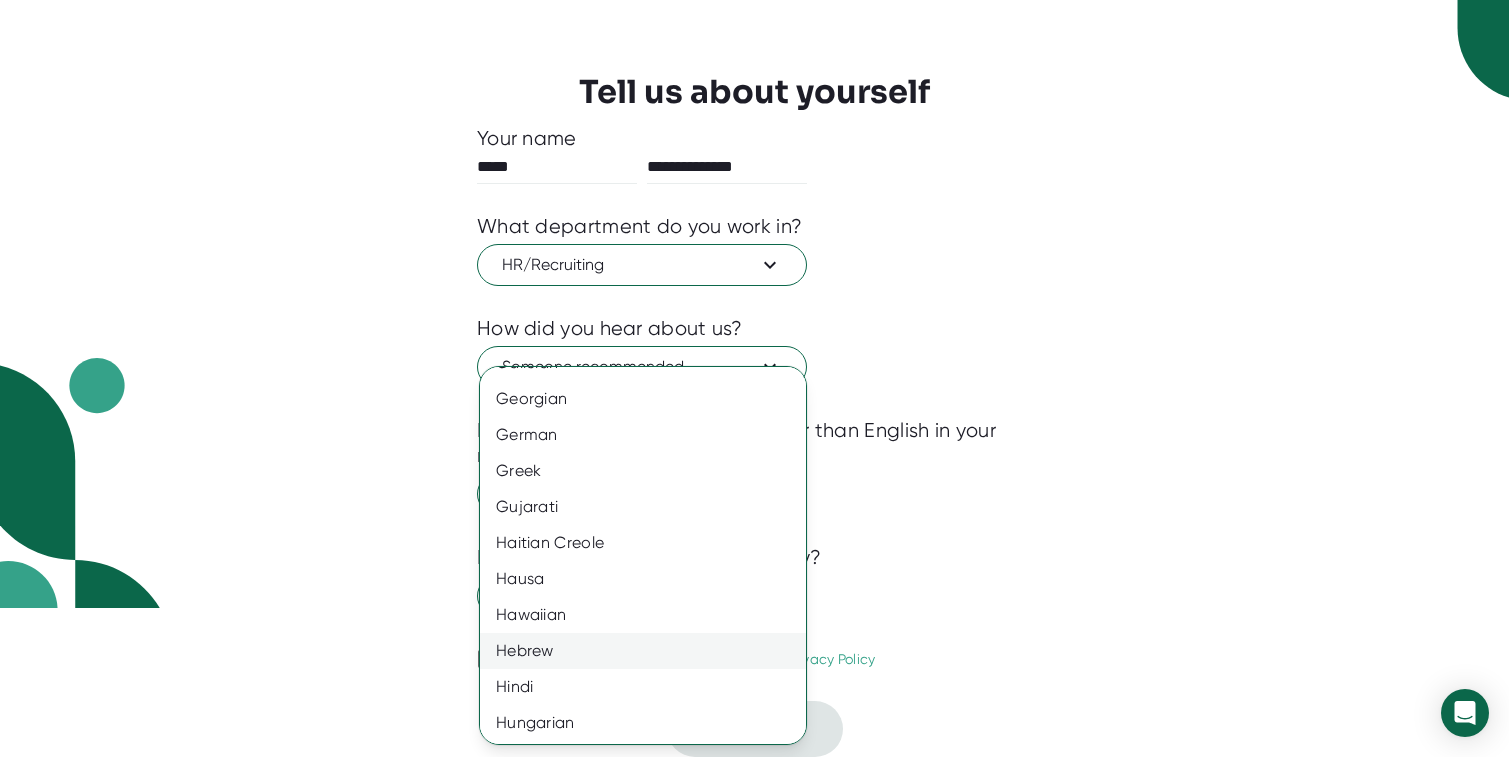 click on "Hebrew" at bounding box center [643, 651] 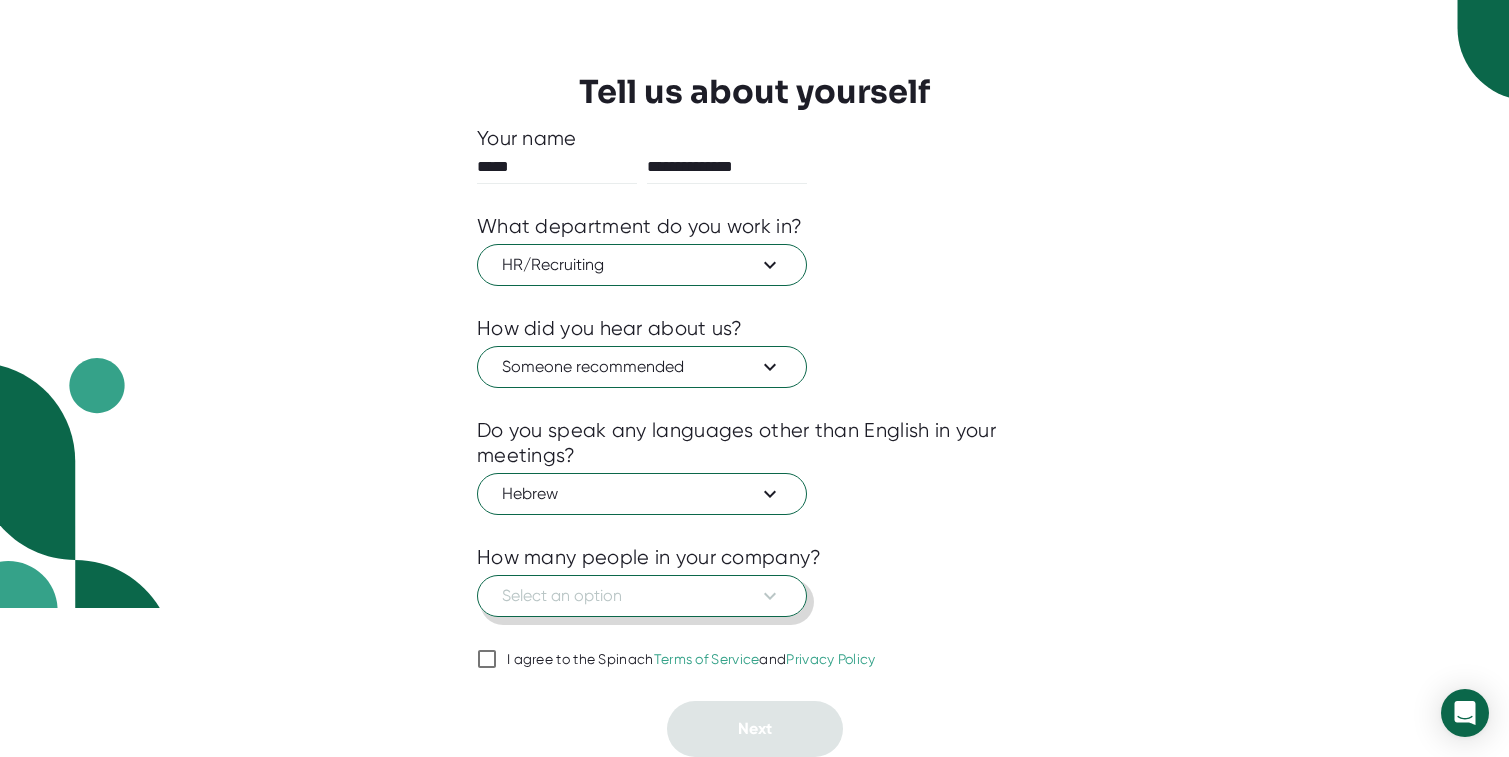 click on "Select an option" at bounding box center [642, 596] 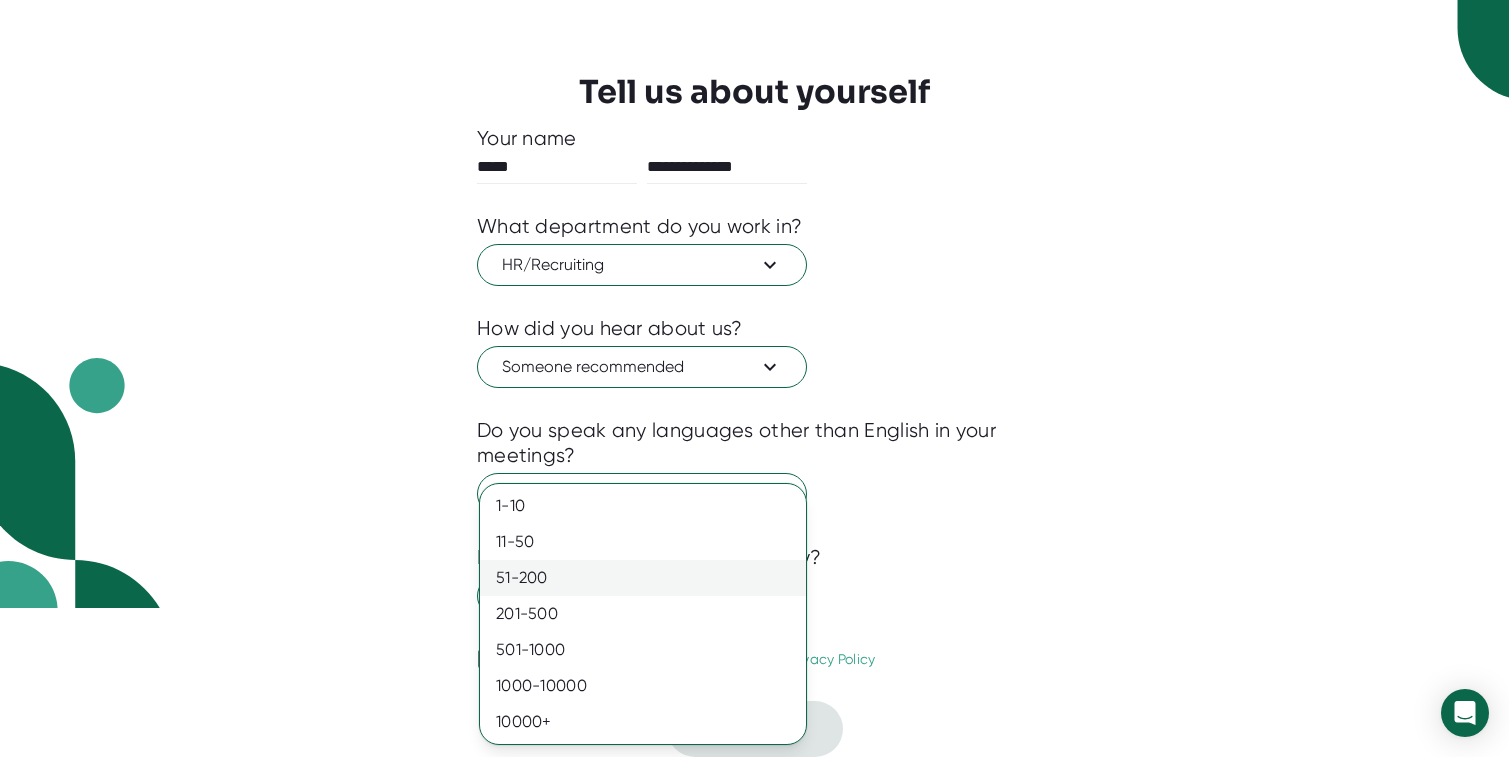 click on "51-200" at bounding box center (643, 578) 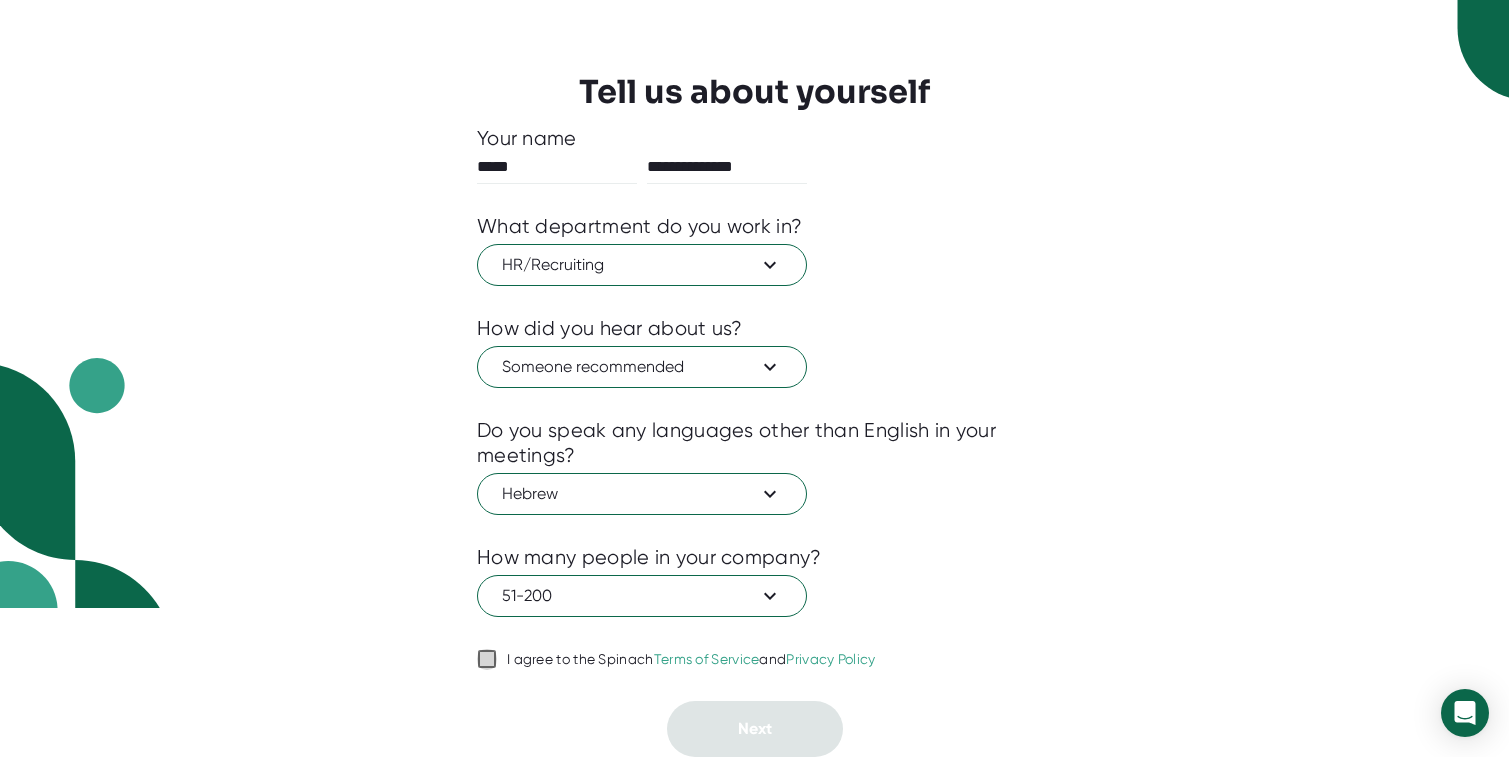 click on "I agree to the Spinach  Terms of Service  and  Privacy Policy" at bounding box center (487, 659) 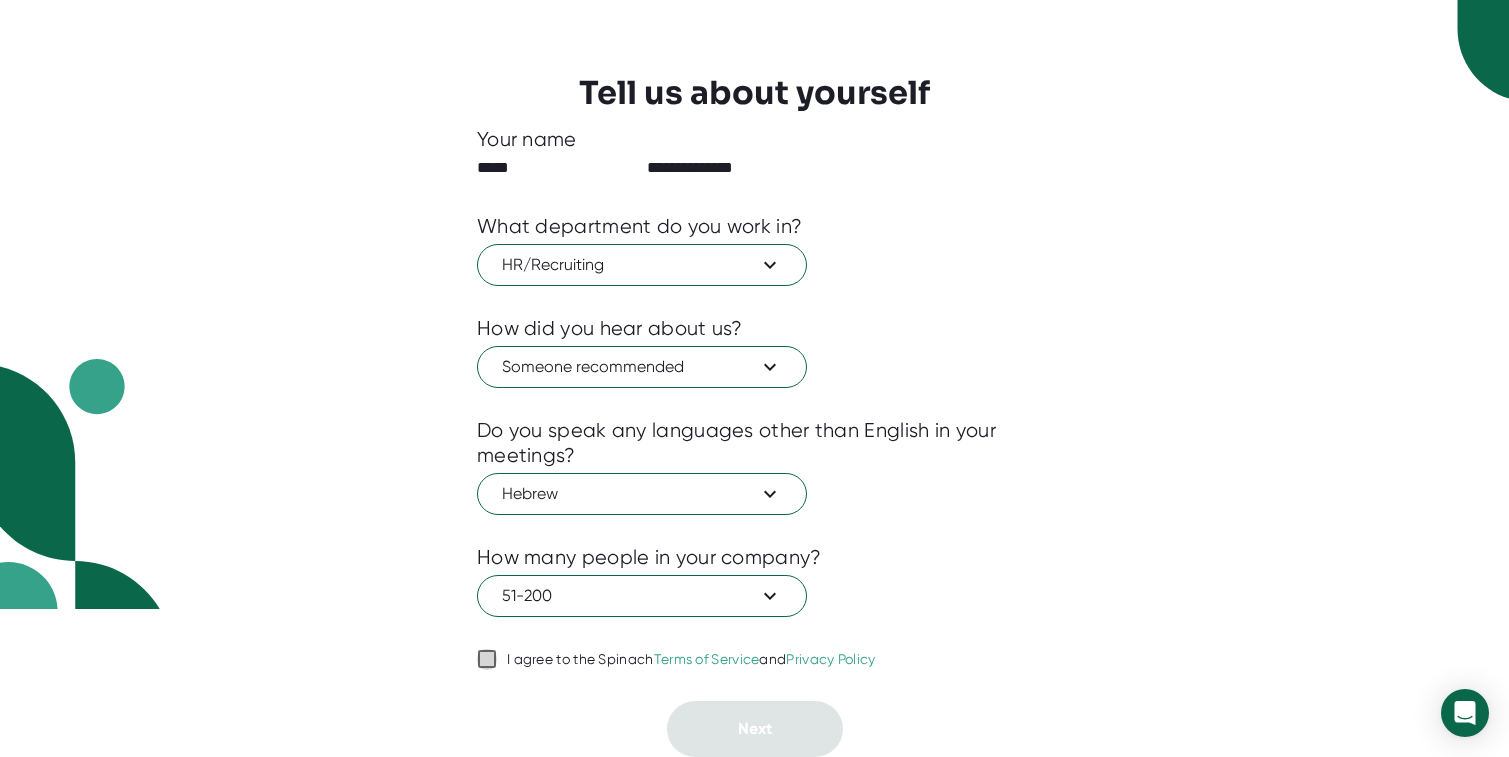 checkbox on "true" 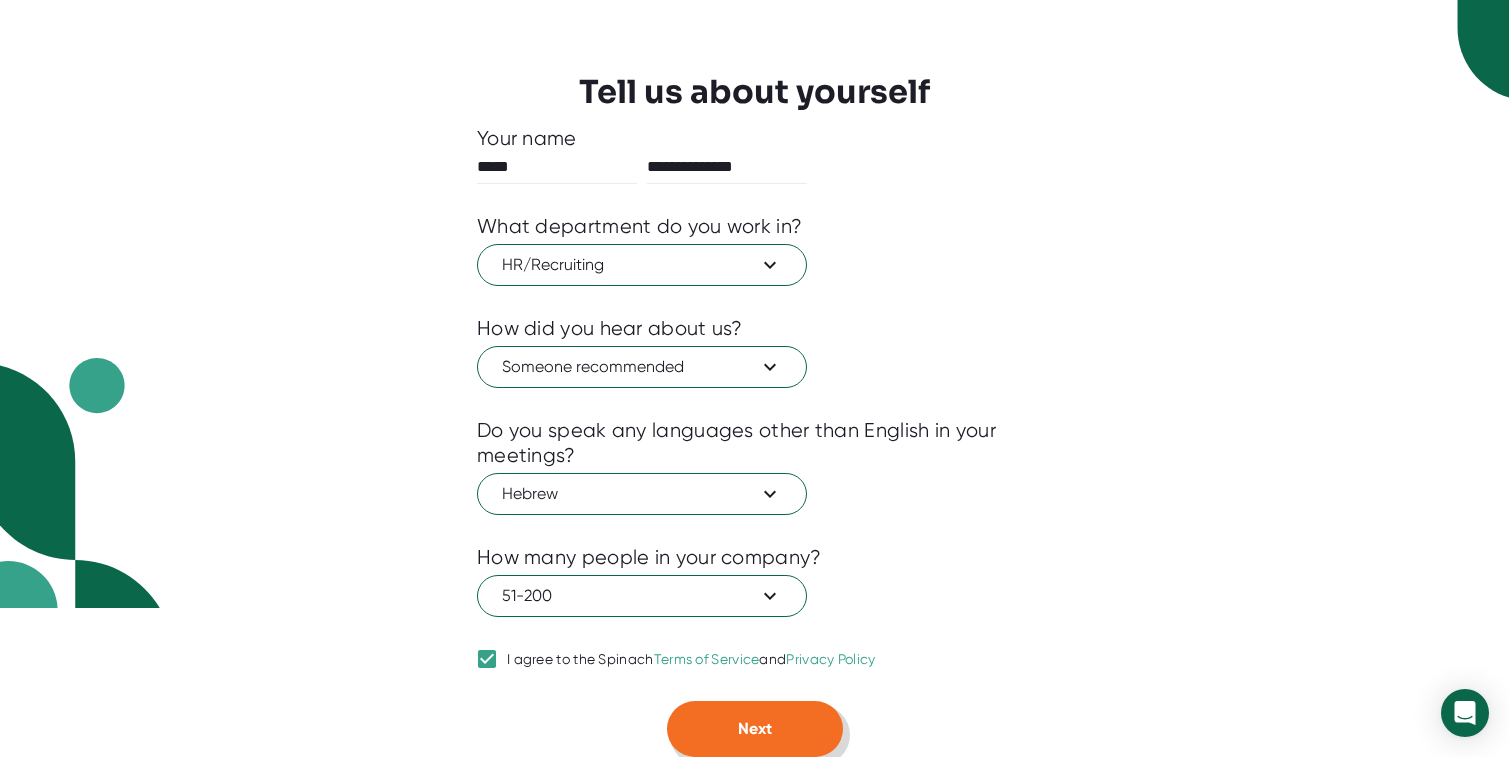 click on "Next" at bounding box center (755, 729) 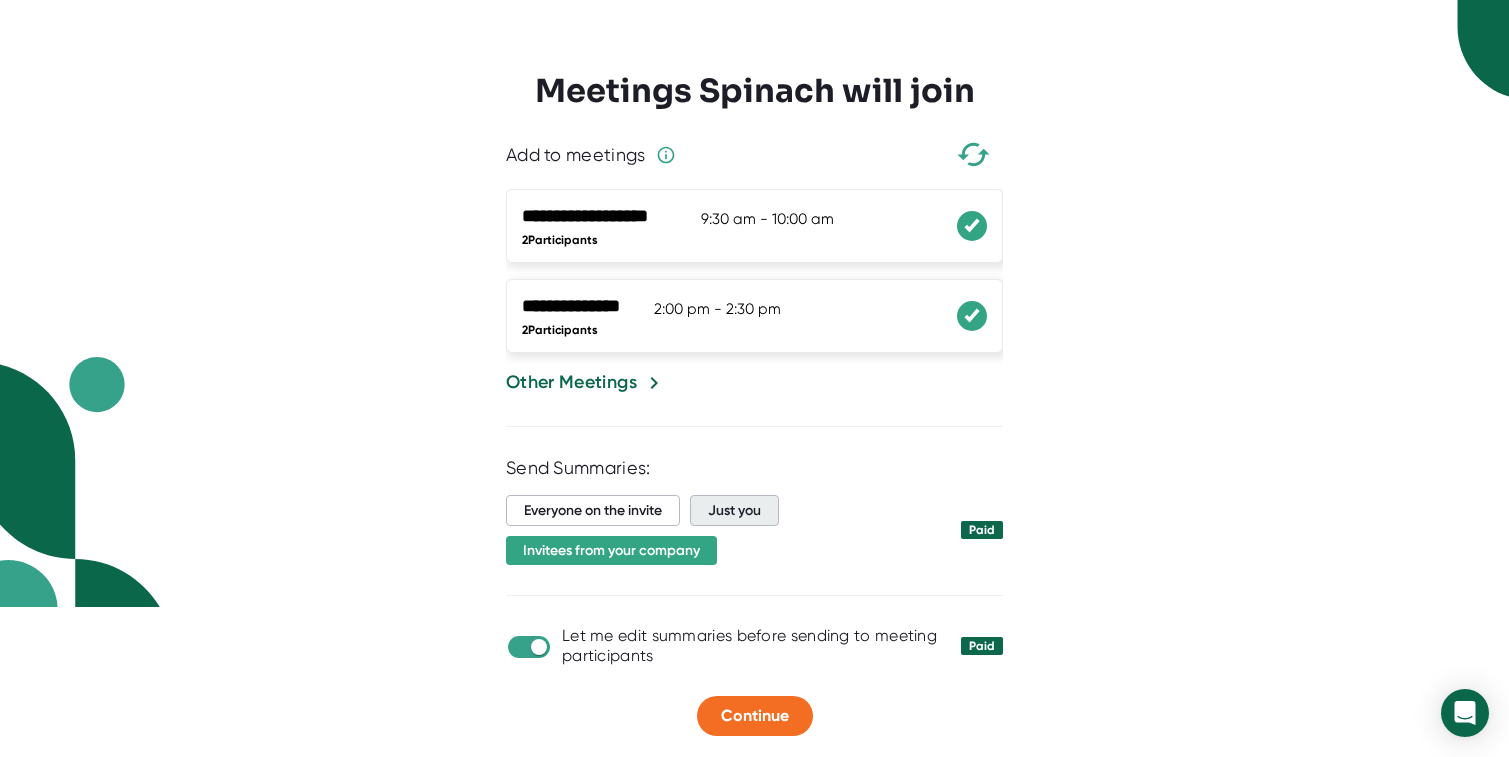 click on "Just you" at bounding box center [734, 510] 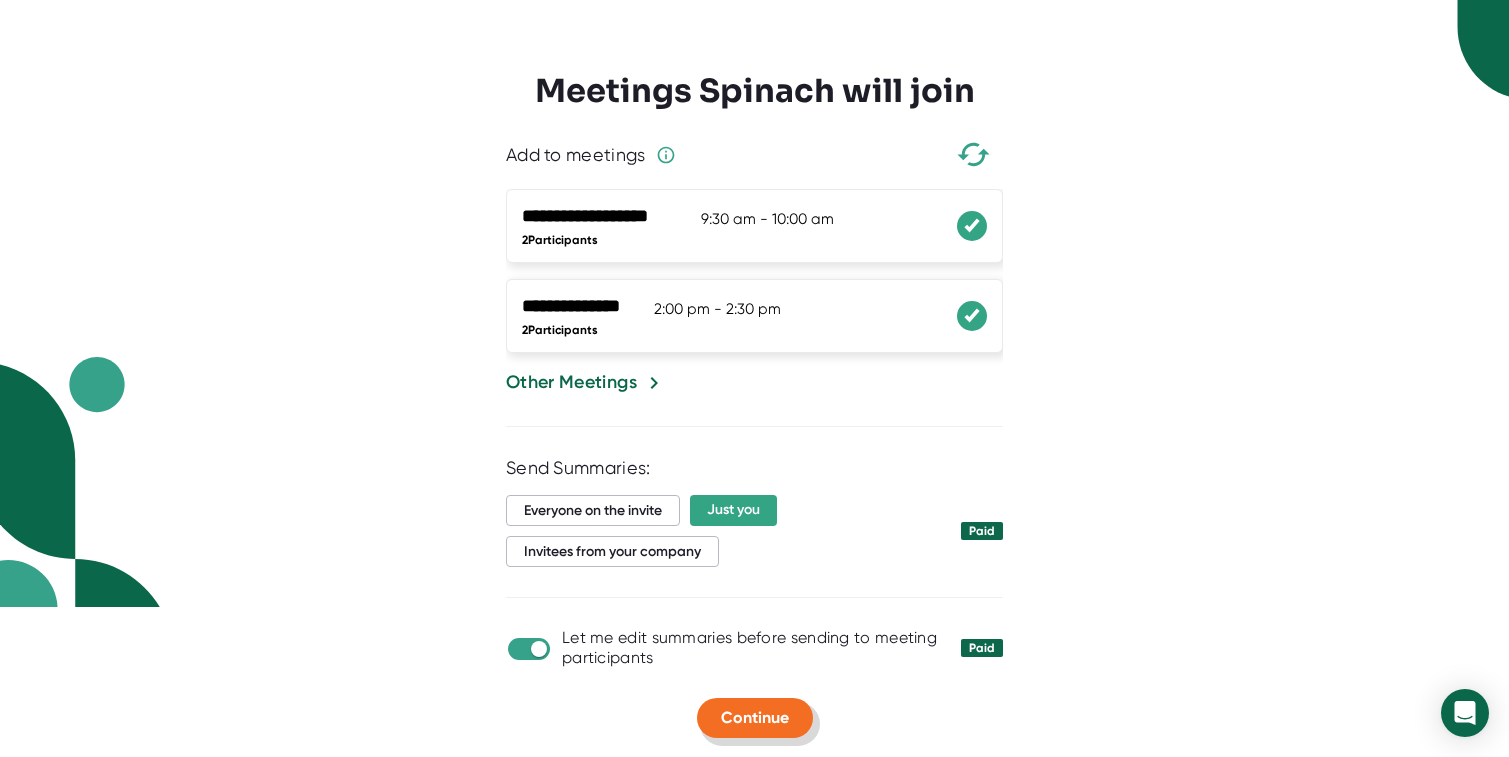 click on "Continue" at bounding box center [755, 718] 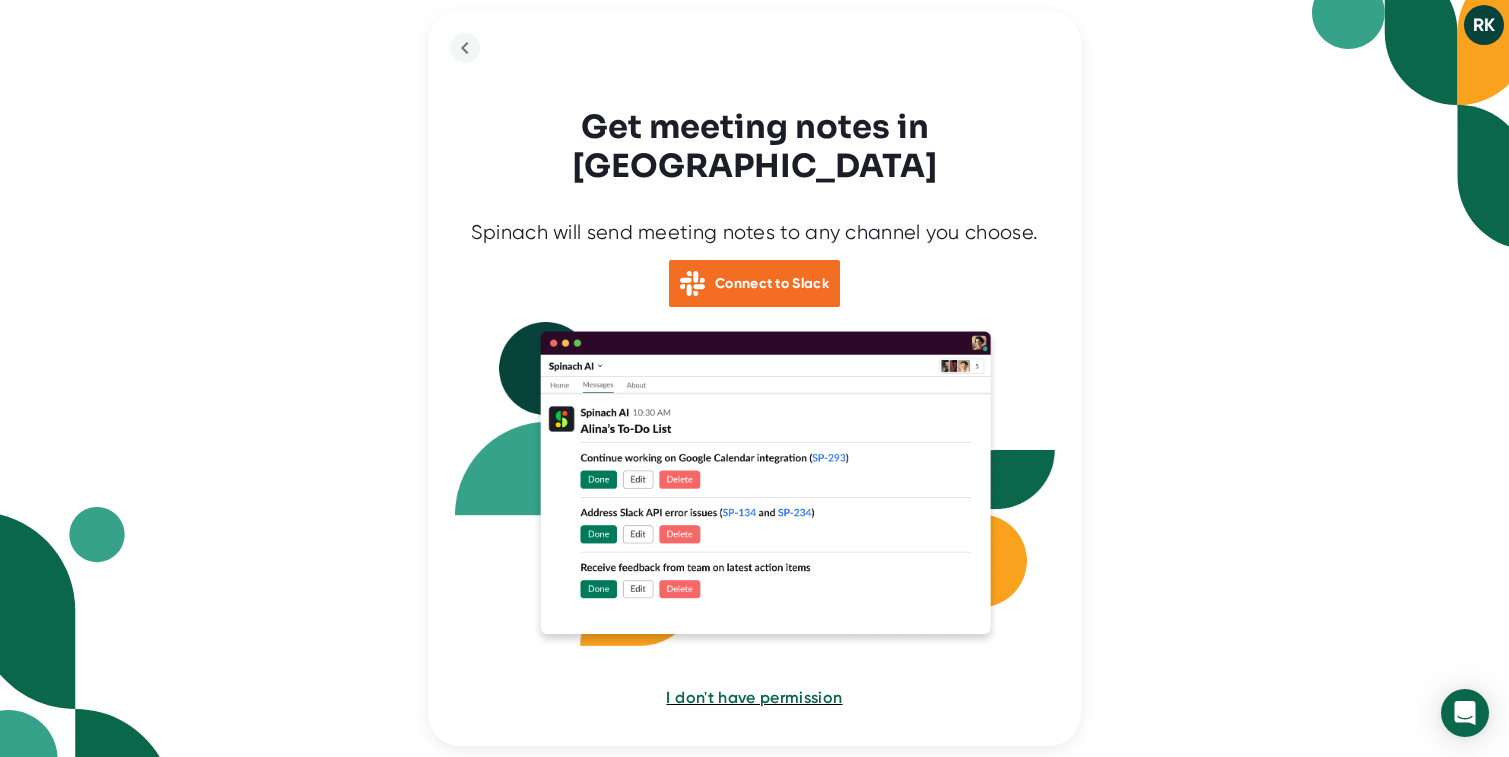 scroll, scrollTop: 0, scrollLeft: 0, axis: both 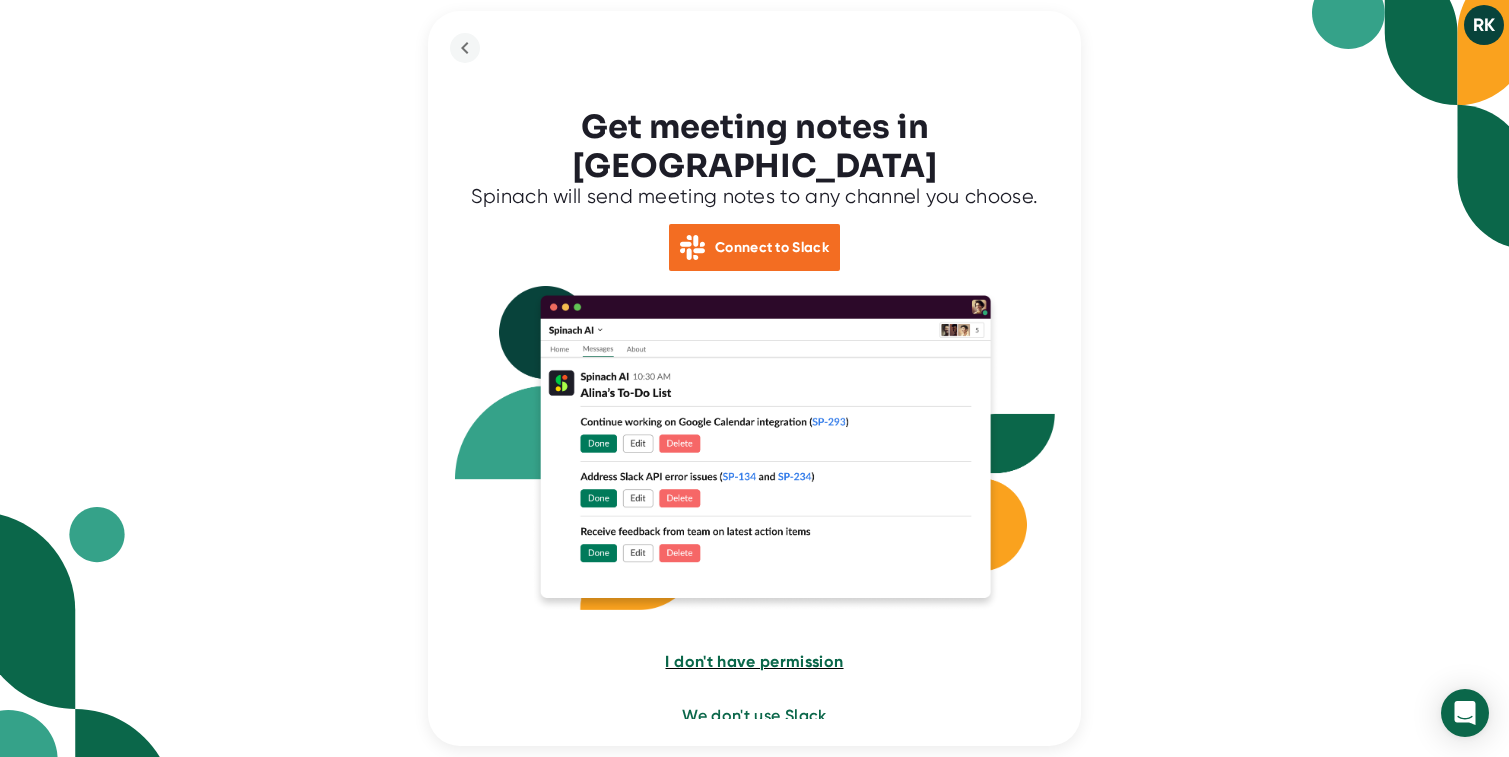 click on "I don't have permission" at bounding box center [754, 661] 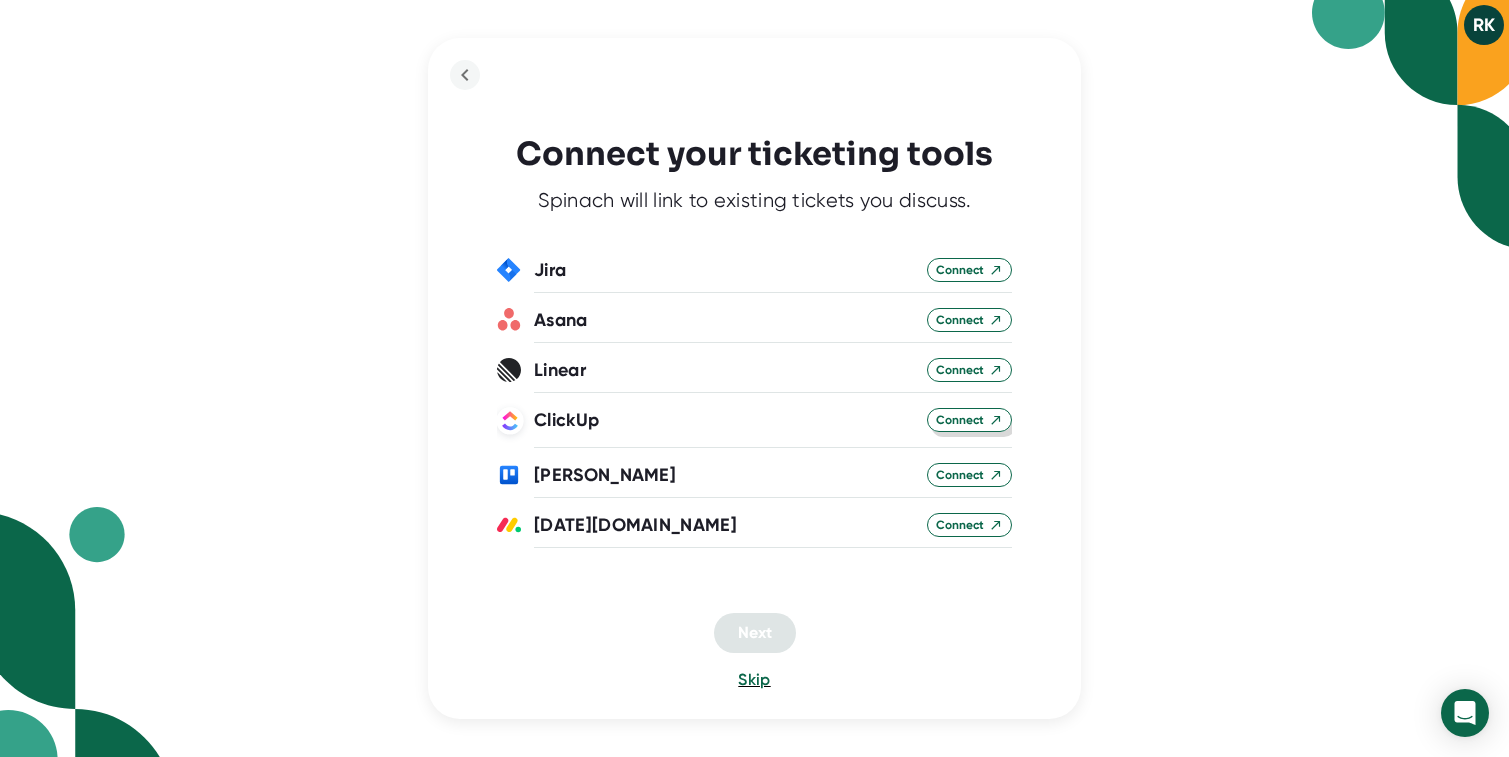 click on "Connect" at bounding box center [969, 420] 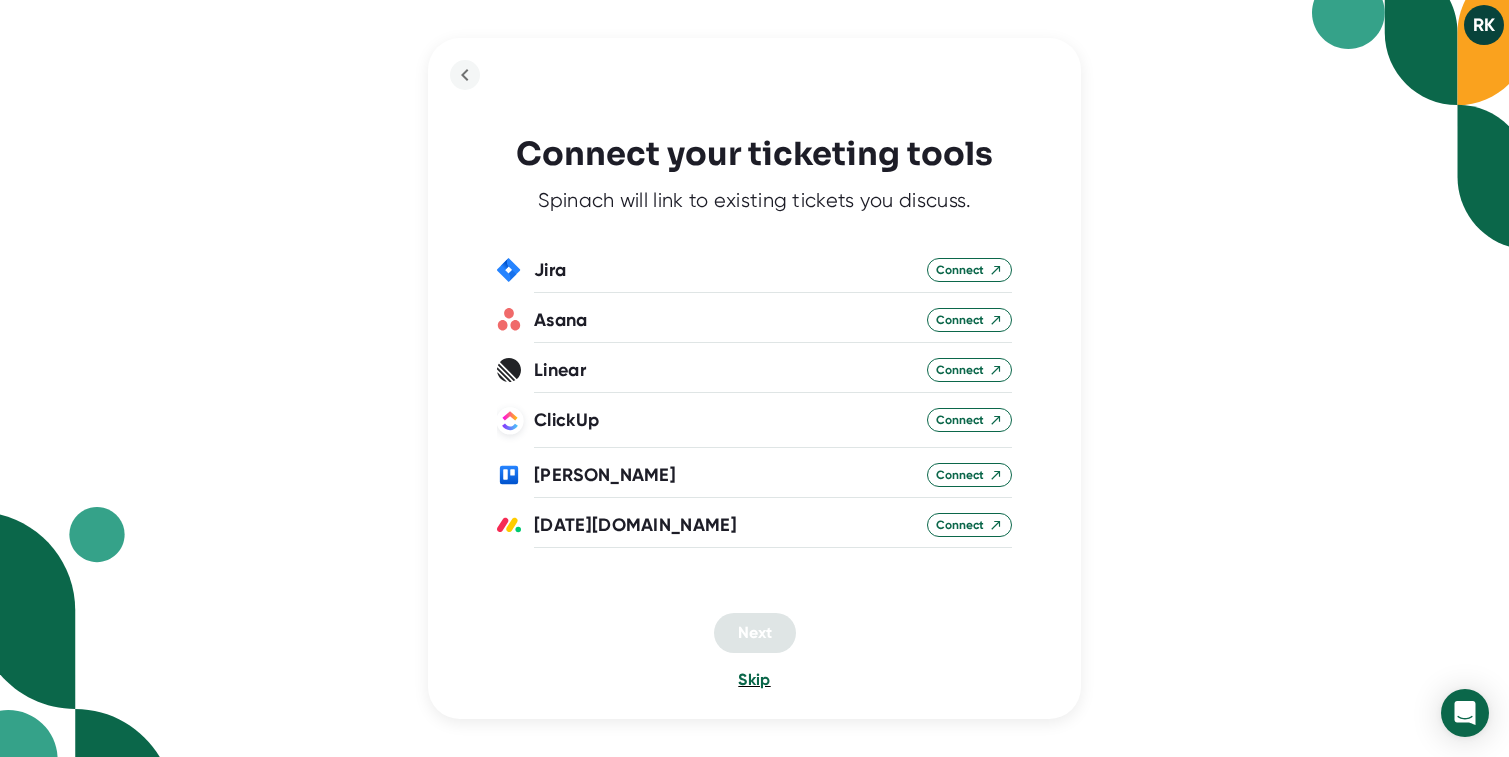 click on "Skip" at bounding box center (754, 679) 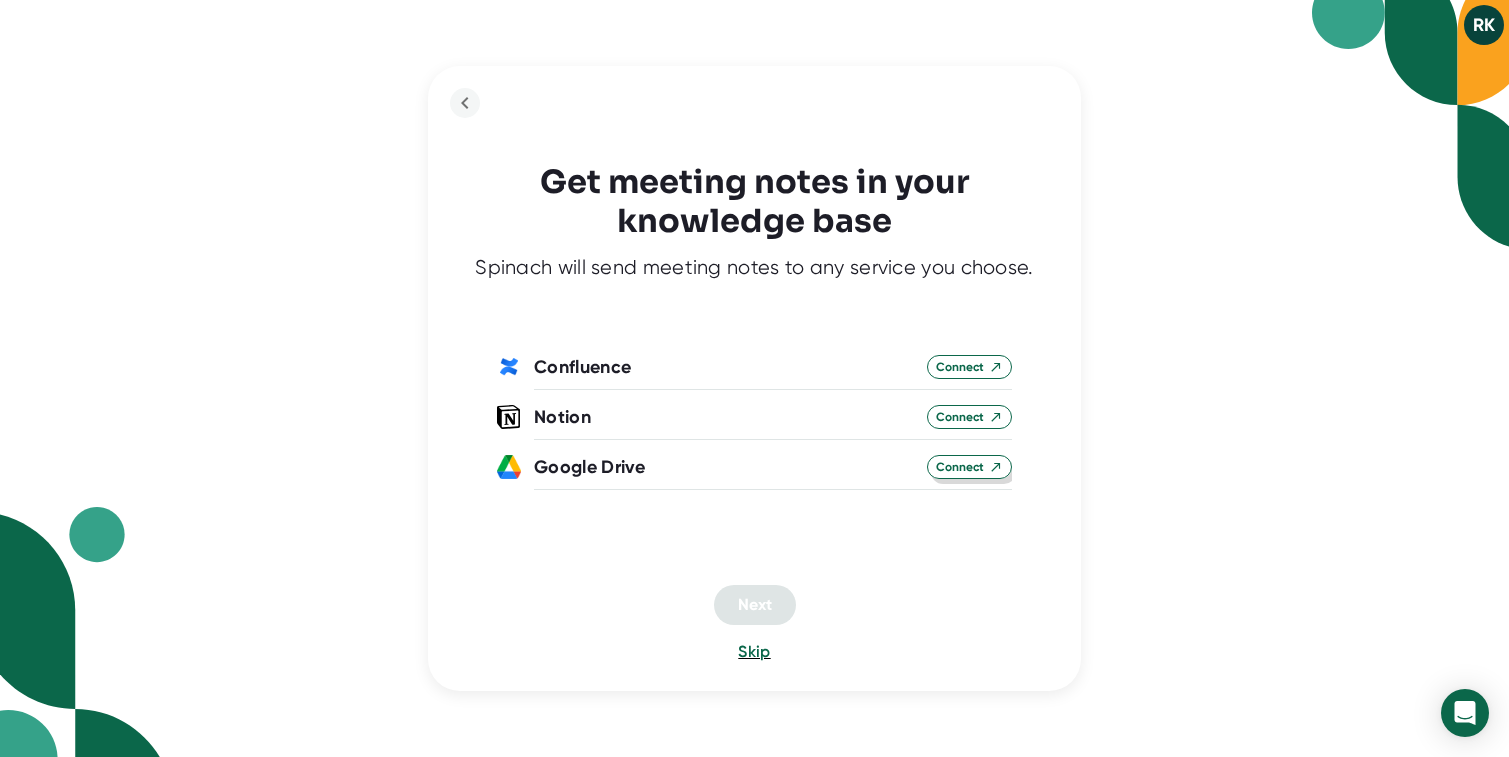 click on "Connect" at bounding box center (969, 467) 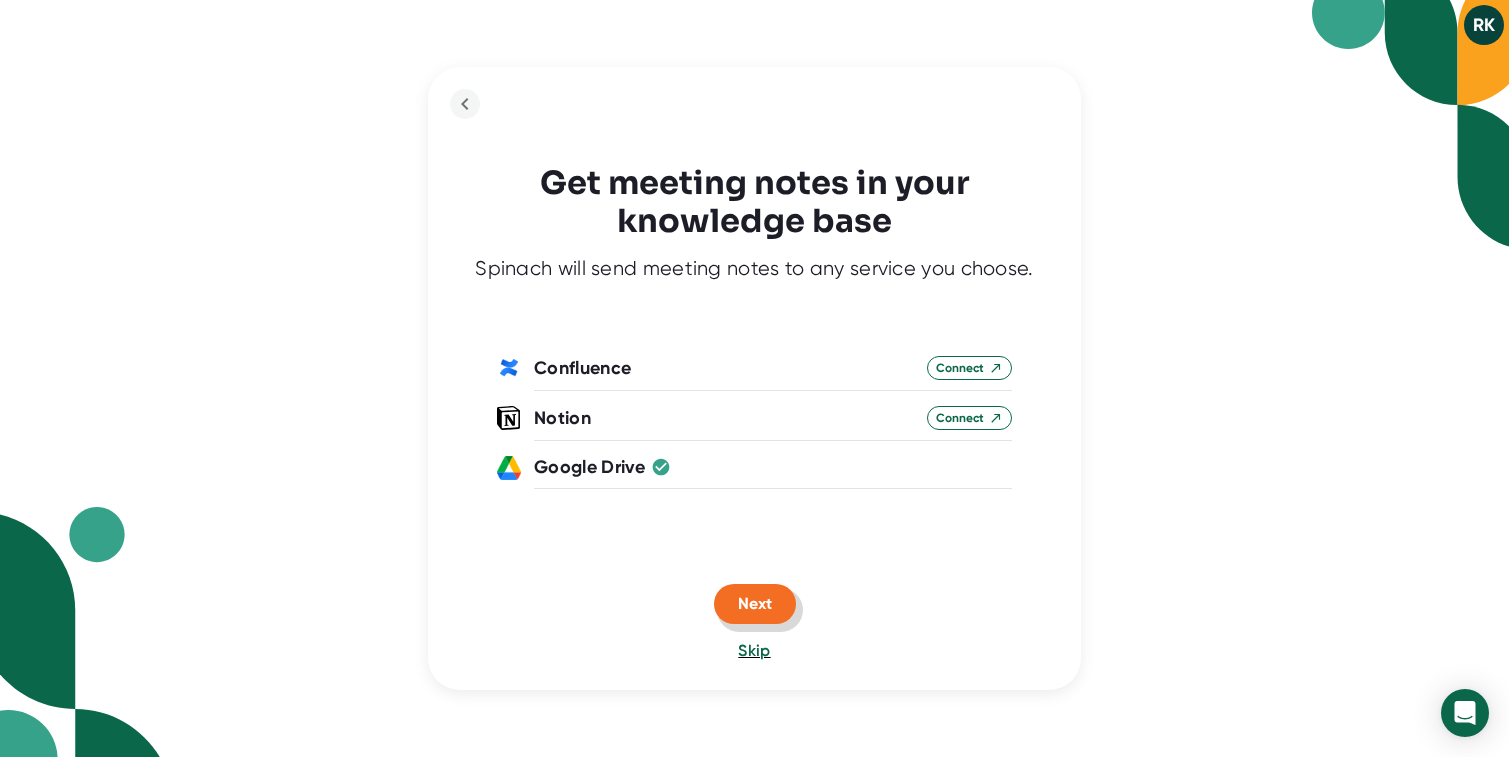 click on "Next" at bounding box center [755, 603] 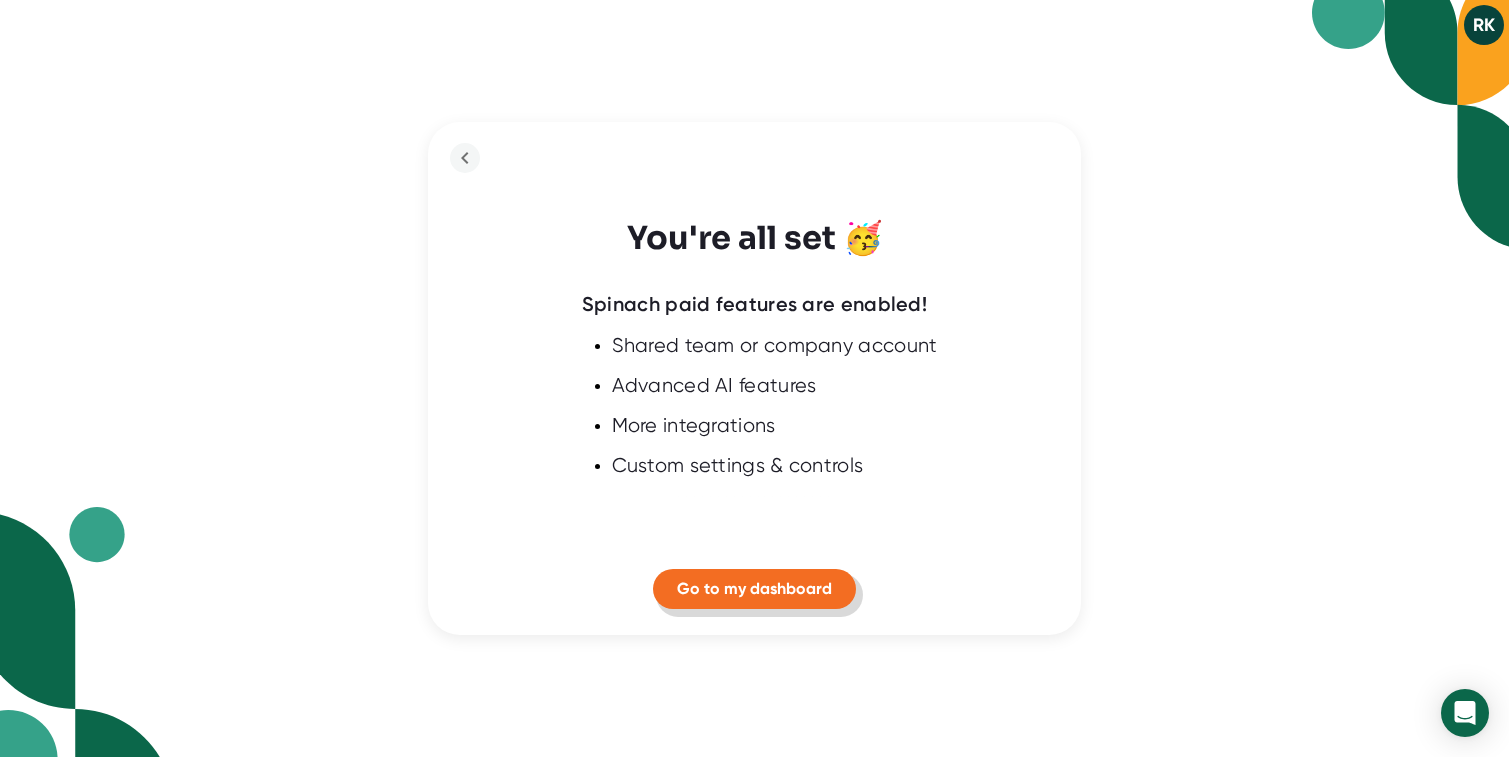 click on "Go to my dashboard" at bounding box center [754, 588] 